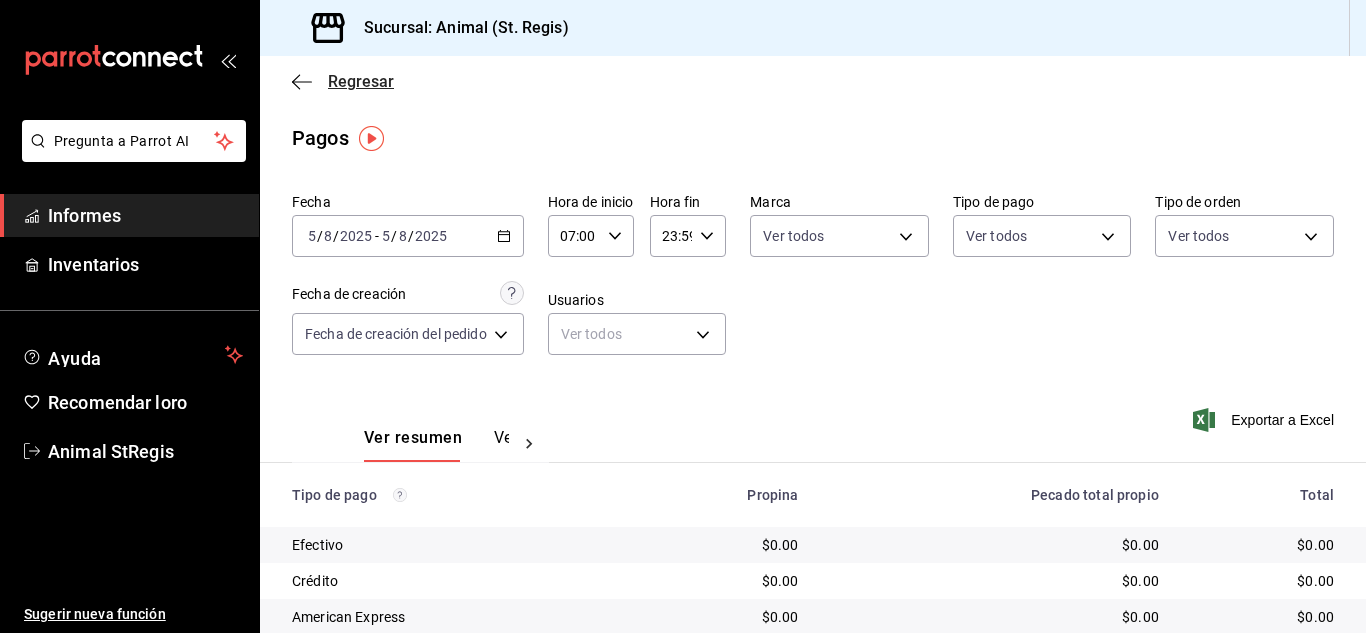 scroll, scrollTop: 0, scrollLeft: 0, axis: both 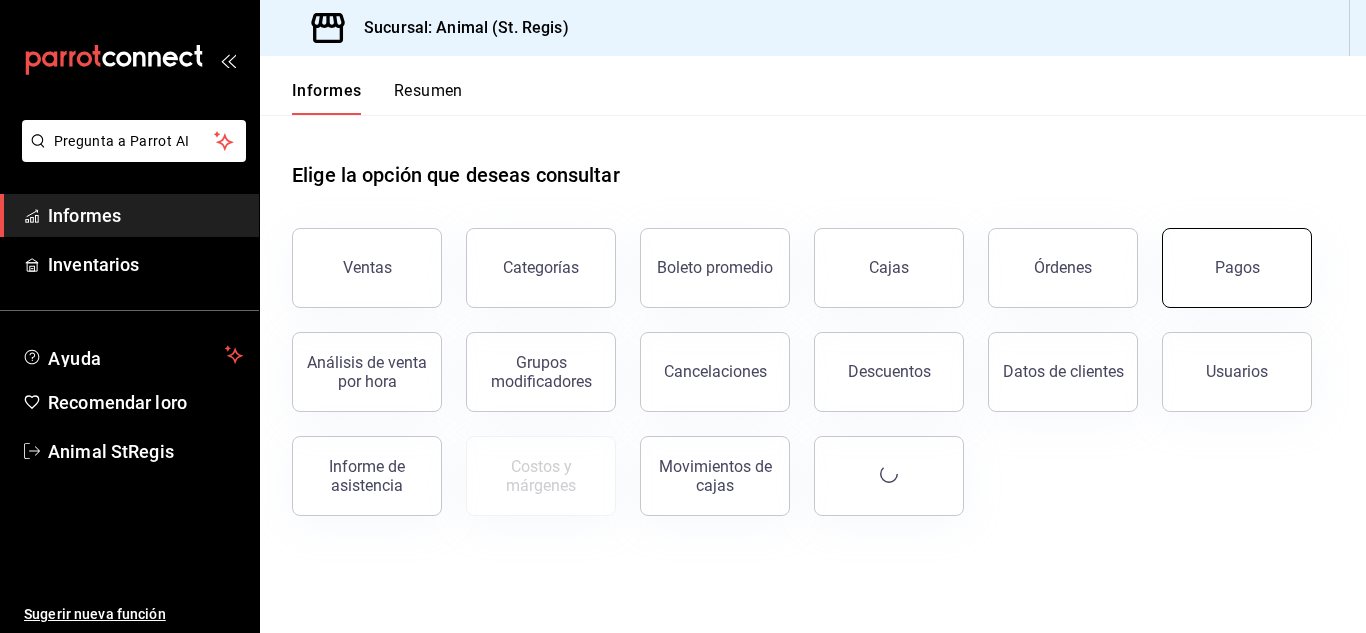 click on "Pagos" at bounding box center (1237, 268) 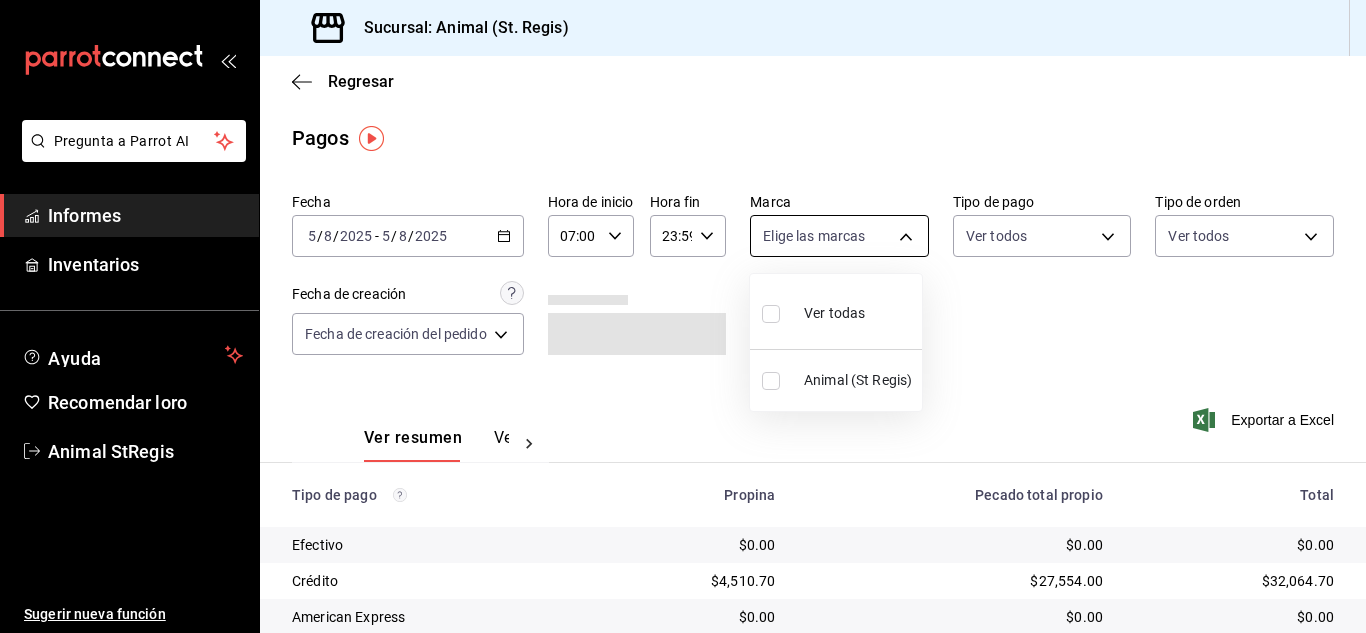 click on "Pregunta a Parrot AI Informes   Inventarios   Ayuda Recomendar loro   Animal [LOCATION]   Sugerir nueva función   Sucursal: Animal ([LOCATION]) Regresar Pagos Fecha [DATE] [DATE] - [DATE] [DATE] Hora de inicio 07:00 Hora de inicio Hora fin 23:59 Hora fin Marca Elige las marcas Tipo de pago Ver todos Tipo de orden Ver todos Fecha de creación   Fecha de creación del pedido ORDER Ver resumen Ver pagos Exportar a Excel Tipo de pago   Propina Pecado total propio Total Efectivo $0.00 $0.00 $0.00 Crédito $4,510.70 $27,554.00 $32,064.70 American Express $0.00 $0.00 $0.00 Transferencia $0.00 $0.00 $0.00 CxC Empleados $0.00 $0.00 $0.00 Clientes de CxC $0.00 $0.00 $0.00 UDS $0.00 $0.00 $0.00 Débito $75.30 $502.00 $577.30 Total $4,586.00 $28,056.00 $32,642.00 Texto original Valora esta traducción Tu opinión servirá para ayudar a mejorar el Traductor de Google Pregunta a Parrot AI Informes   Inventarios   Ayuda Recomendar loro   Animal [LOCATION]   Sugerir nueva función   Ver video tutorial Ver todas" at bounding box center (683, 316) 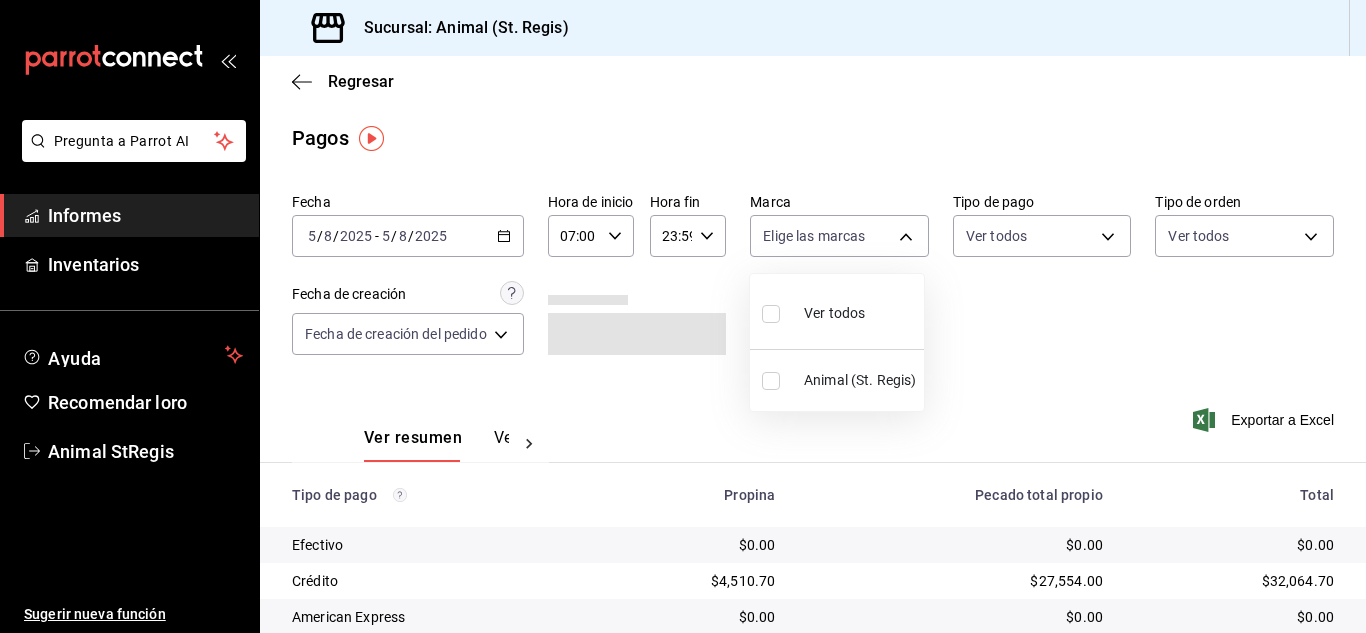 click at bounding box center (771, 314) 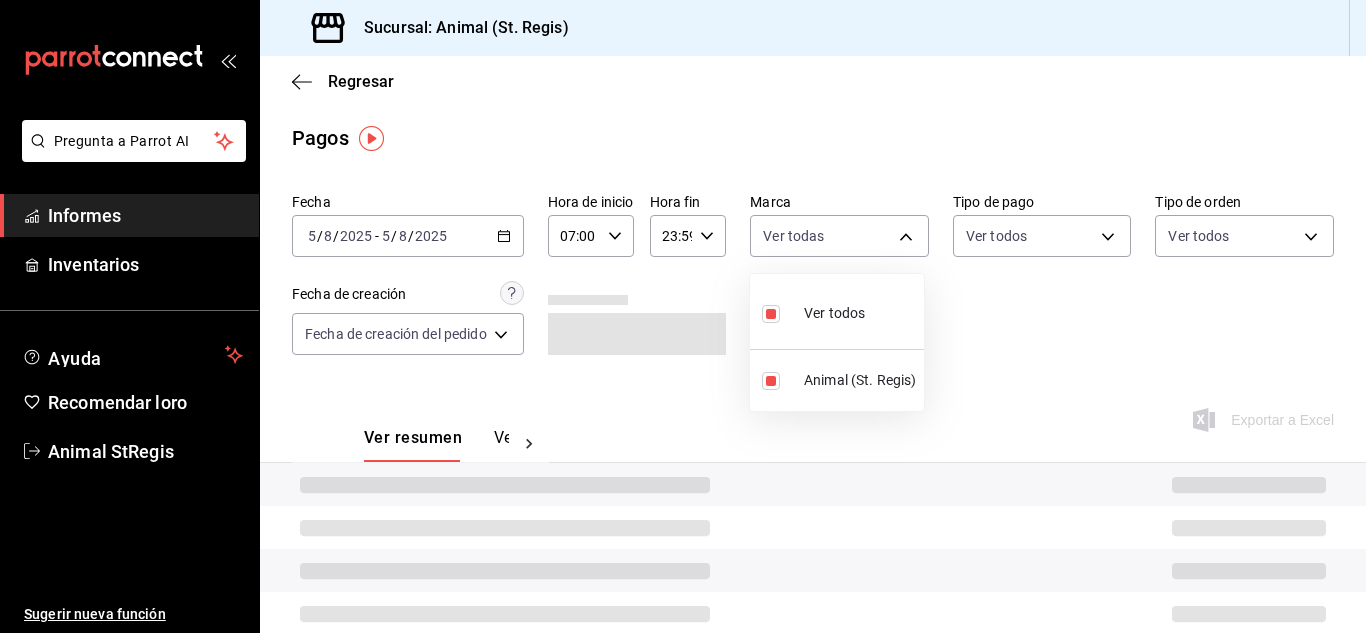 click at bounding box center (683, 316) 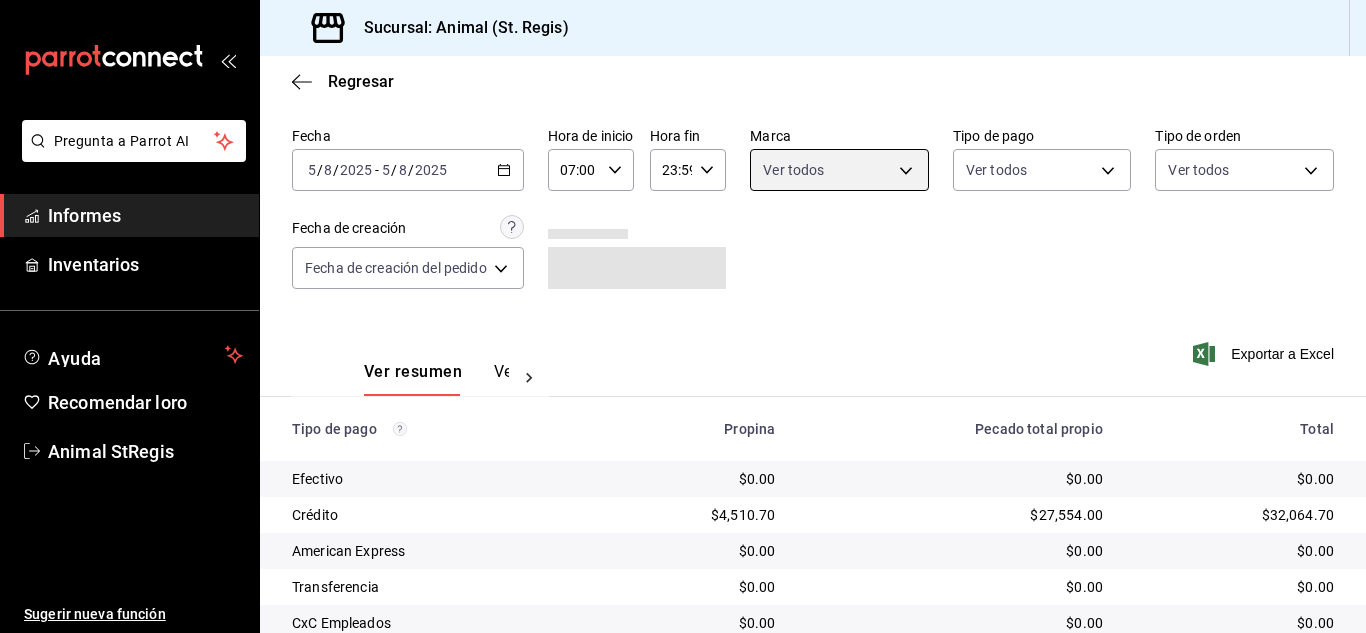 scroll, scrollTop: 202, scrollLeft: 0, axis: vertical 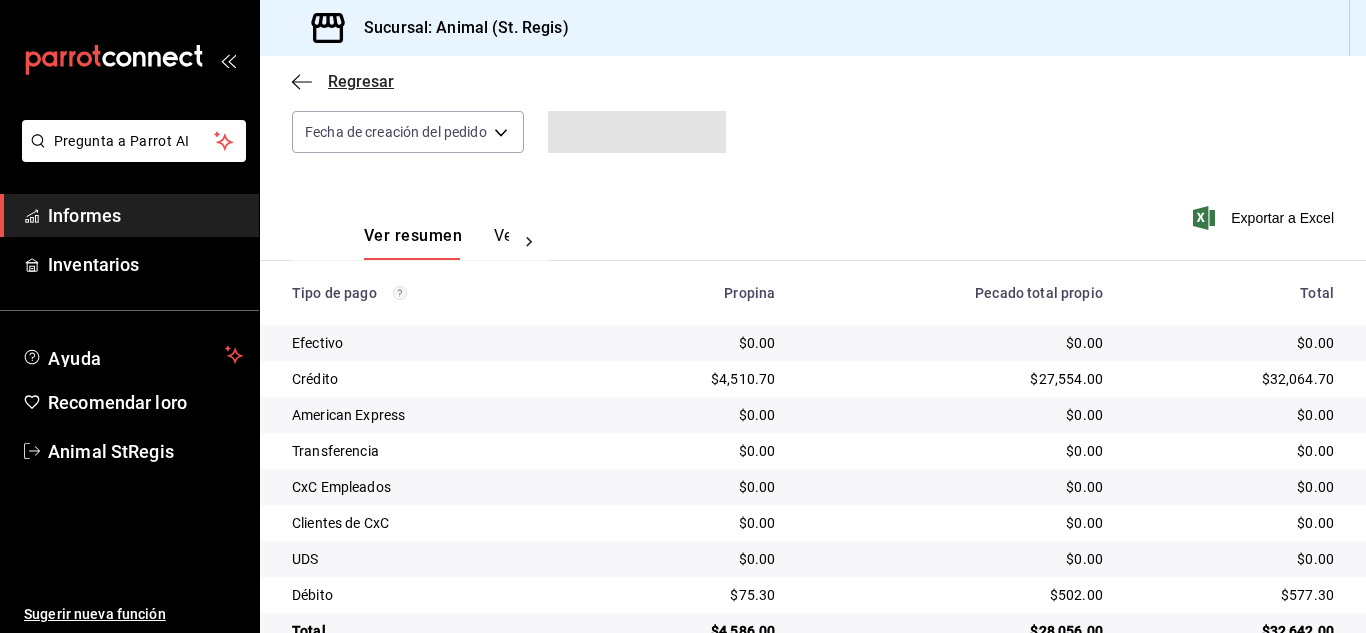 click on "Regresar" at bounding box center [361, 81] 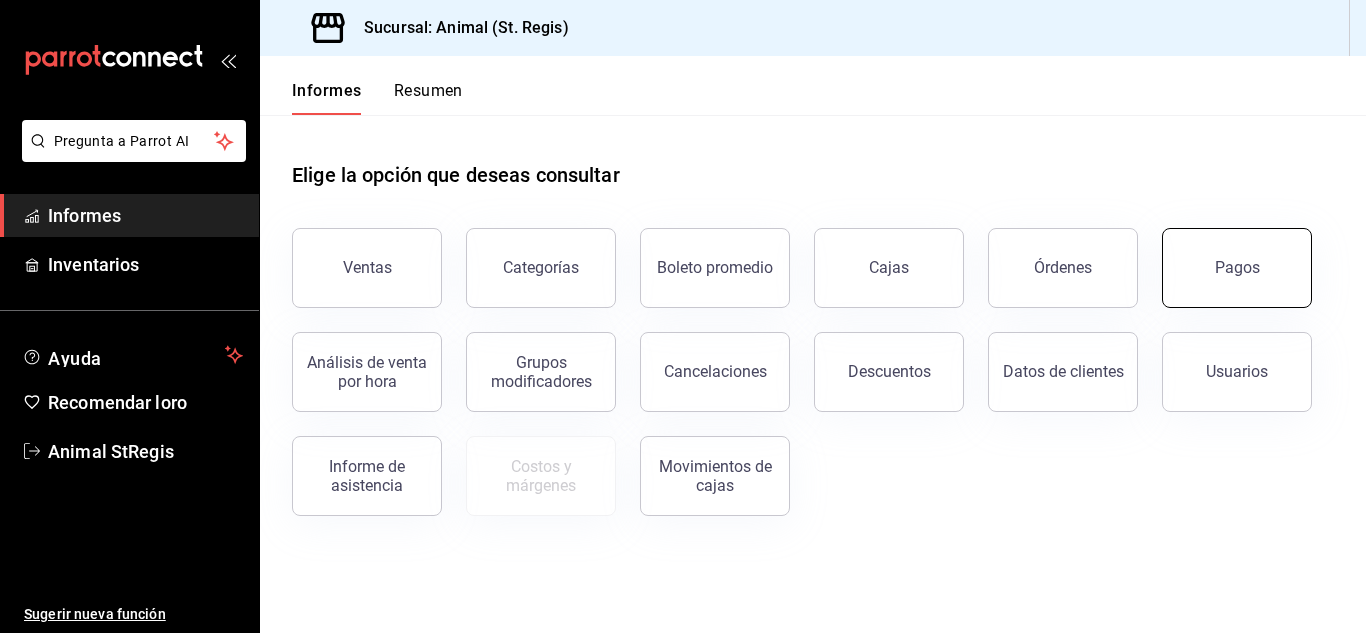 click on "Pagos" at bounding box center (1237, 268) 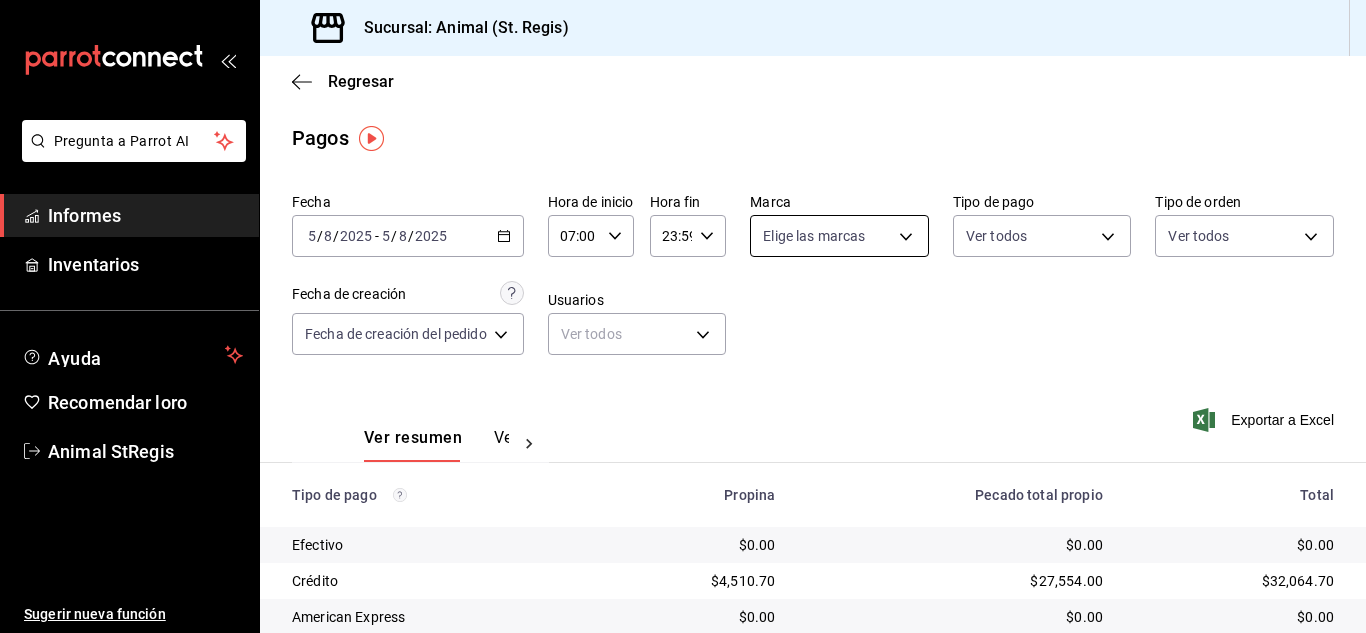 click on "Pregunta a Parrot AI Informes   Inventarios   Ayuda Recomendar loro   Animal [LOCATION]   Sugerir nueva función   Sucursal: Animal ([LOCATION]) Regresar Pagos Fecha [DATE] [DATE] - [DATE] [DATE] Hora de inicio 07:00 Hora de inicio Hora fin 23:59 Hora fin Marca Elige las marcas Tipo de pago Ver todos Tipo de orden Ver todos Fecha de creación   Fecha de creación del pedido ORDER Usuarios Ver todos null Ver resumen Ver pagos Exportar a Excel Tipo de pago   Propina Pecado total propio Total Efectivo $0.00 $0.00 $0.00 Crédito $4,510.70 $27,554.00 $32,064.70 American Express $0.00 $0.00 $0.00 Transferencia $0.00 $0.00 $0.00 CxC Empleados $0.00 $0.00 $0.00 Clientes de CxC $0.00 $0.00 $0.00 UDS $0.00 $0.00 $0.00 Débito $75.30 $502.00 $577.30 Total $4,586.00 $28,056.00 $32,642.00 Texto original Valora esta traducción Tu opinión servirá para ayudar a mejorar el Traductor de Google Pregunta a Parrot AI Informes   Inventarios   Ayuda Recomendar loro   Animal [LOCATION]   Sugerir nueva función" at bounding box center (683, 316) 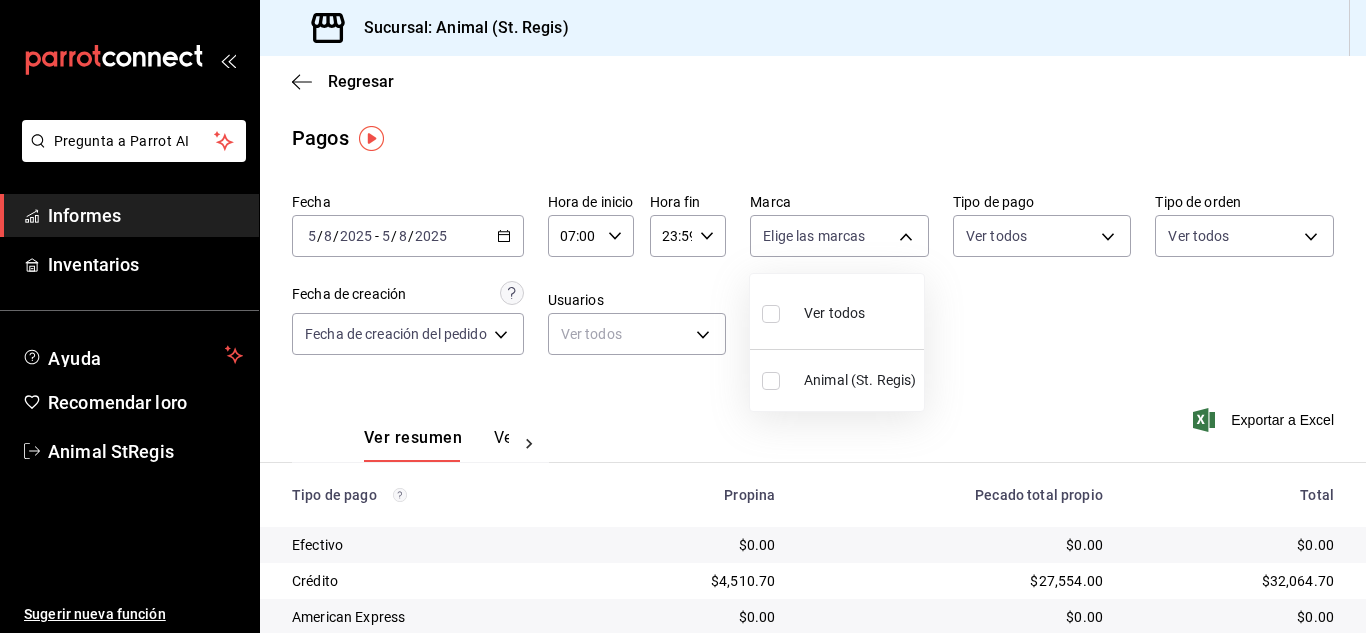 click at bounding box center (771, 314) 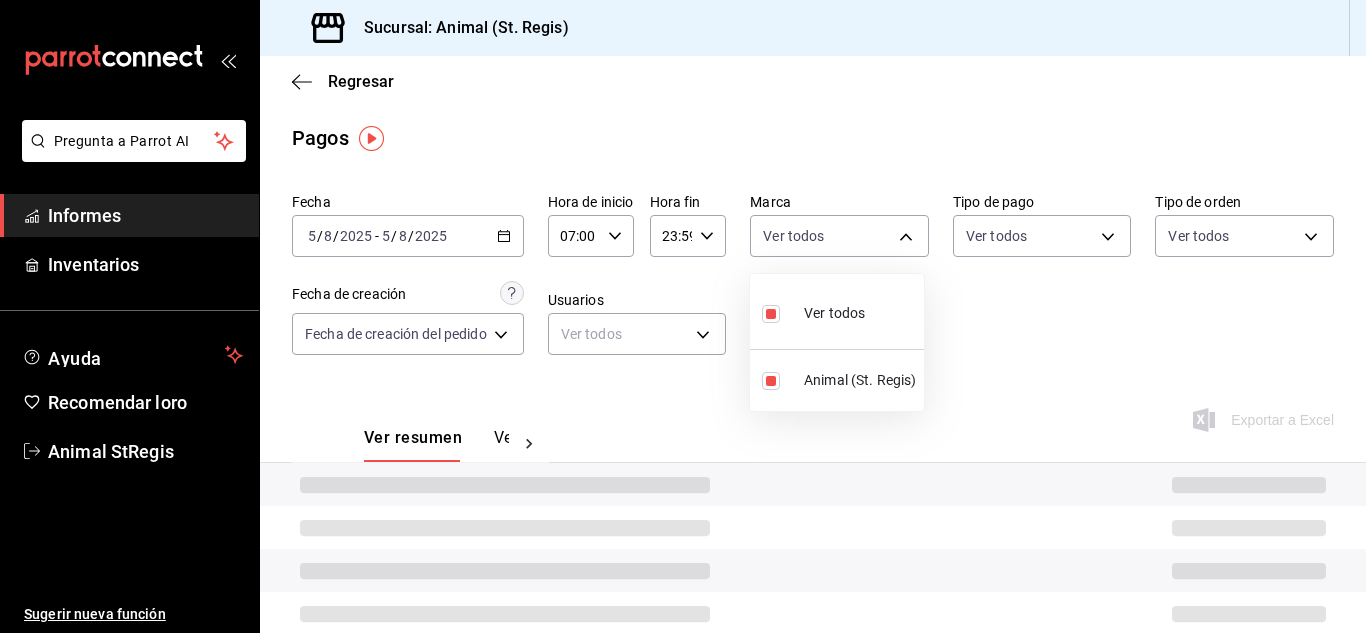 click at bounding box center [683, 316] 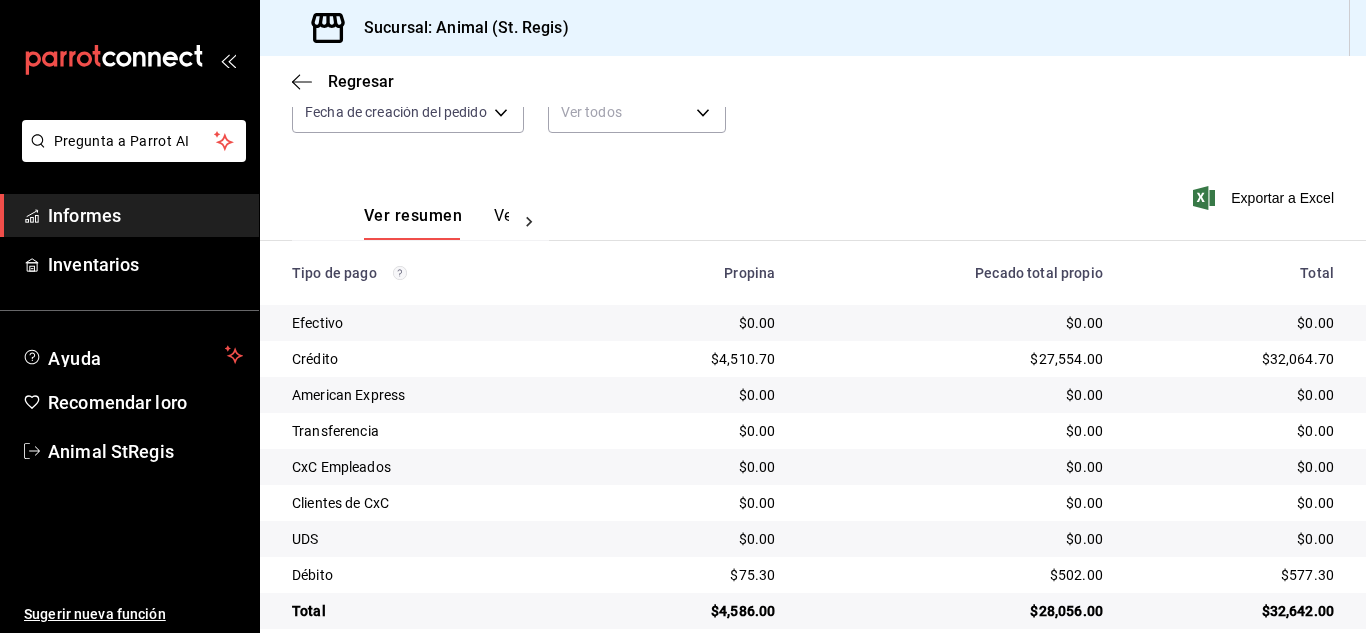 scroll, scrollTop: 251, scrollLeft: 0, axis: vertical 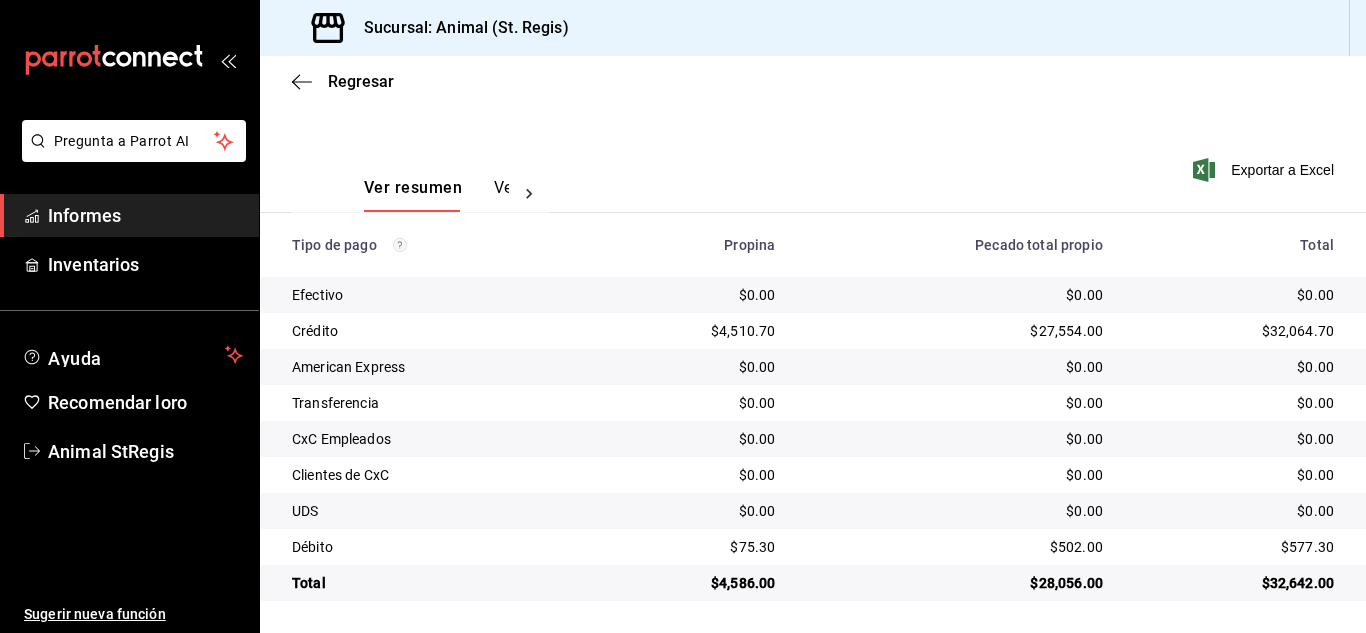 click on "Regresar" at bounding box center (813, 81) 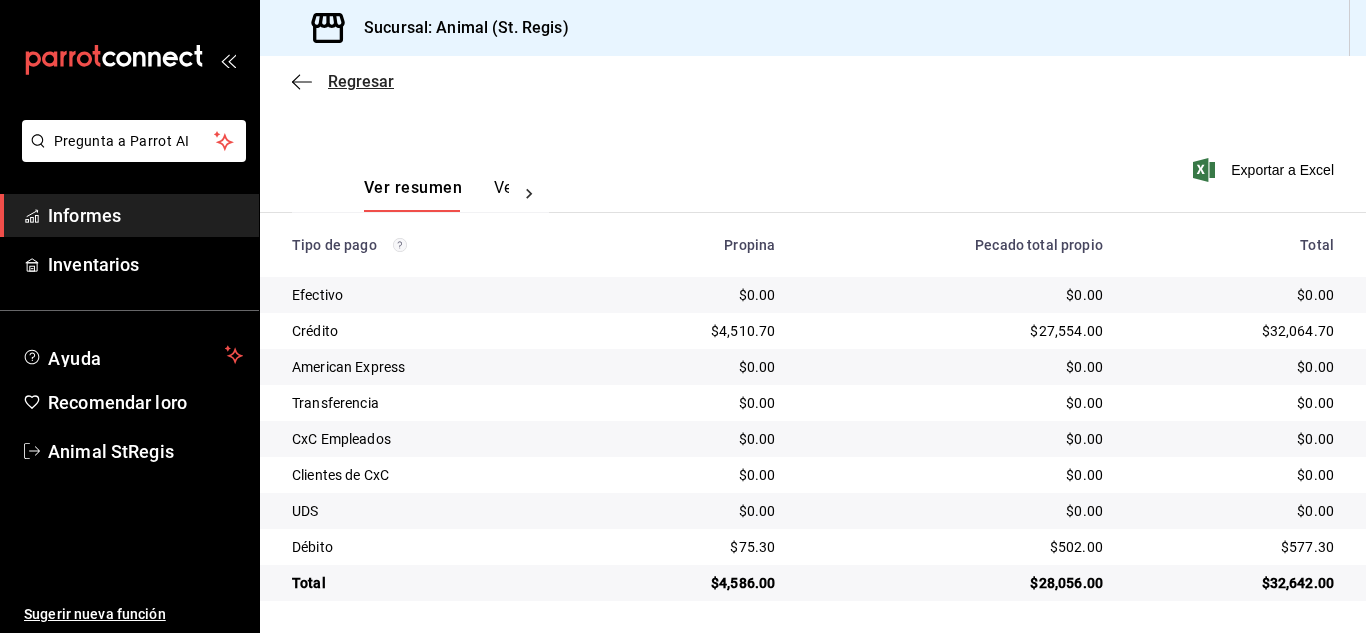 click on "Regresar" at bounding box center [361, 81] 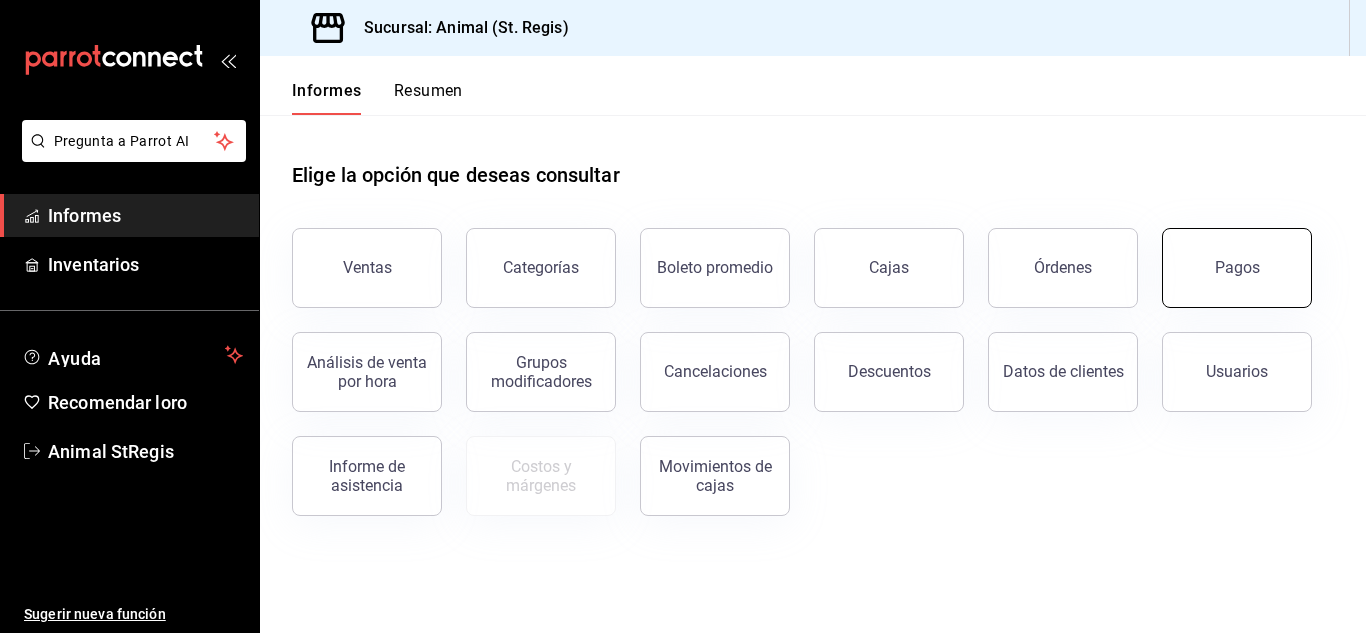 click on "Pagos" at bounding box center (1237, 268) 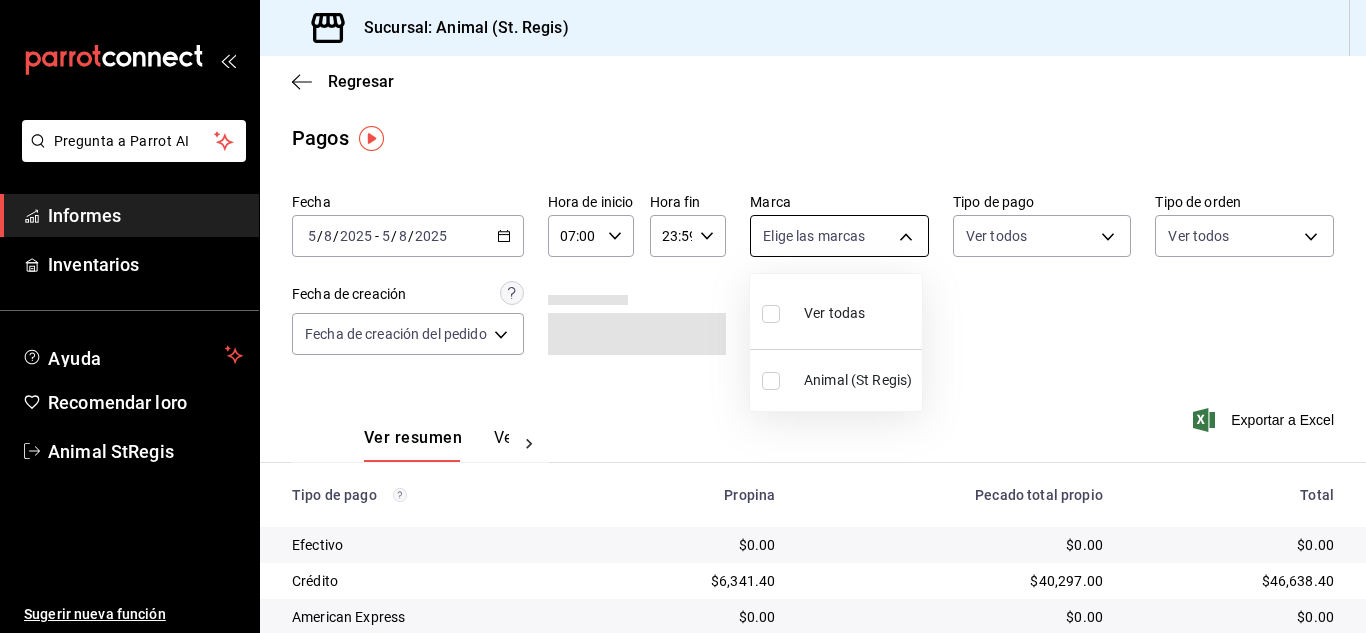 click on "Pregunta a Parrot AI Informes   Inventarios   Ayuda Recomendar loro   Animal [LOCATION]   Sugerir nueva función   Sucursal: Animal ([LOCATION]) Regresar Pagos Fecha [DATE] [DATE] - [DATE] [DATE] Hora de inicio 07:00 Hora de inicio Hora fin 23:59 Hora fin Marca Elige las marcas Tipo de pago Ver todos Tipo de orden Ver todos Fecha de creación   Fecha de creación del pedido ORDER Ver resumen Ver pagos Exportar a Excel Tipo de pago   Propina Pecado total propio Total Efectivo $0.00 $0.00 $0.00 Crédito $6,341.40 $40,297.00 $46,638.40 American Express $0.00 $0.00 $0.00 Transferencia $0.00 $0.00 $0.00 CxC Empleados $0.00 $0.00 $0.00 Clientes de CxC $0.00 $0.00 $0.00 UDS $0.00 $0.00 $0.00 Débito $75.30 $502.00 $577.30 Total $6,416.70 $40,799.00 $47,215.70 Texto original Valora esta traducción Tu opinión servirá para ayudar a mejorar el Traductor de Google Pregunta a Parrot AI Informes   Inventarios   Ayuda Recomendar loro   Animal [LOCATION]   Sugerir nueva función   Ver video tutorial Ver todas" at bounding box center (683, 316) 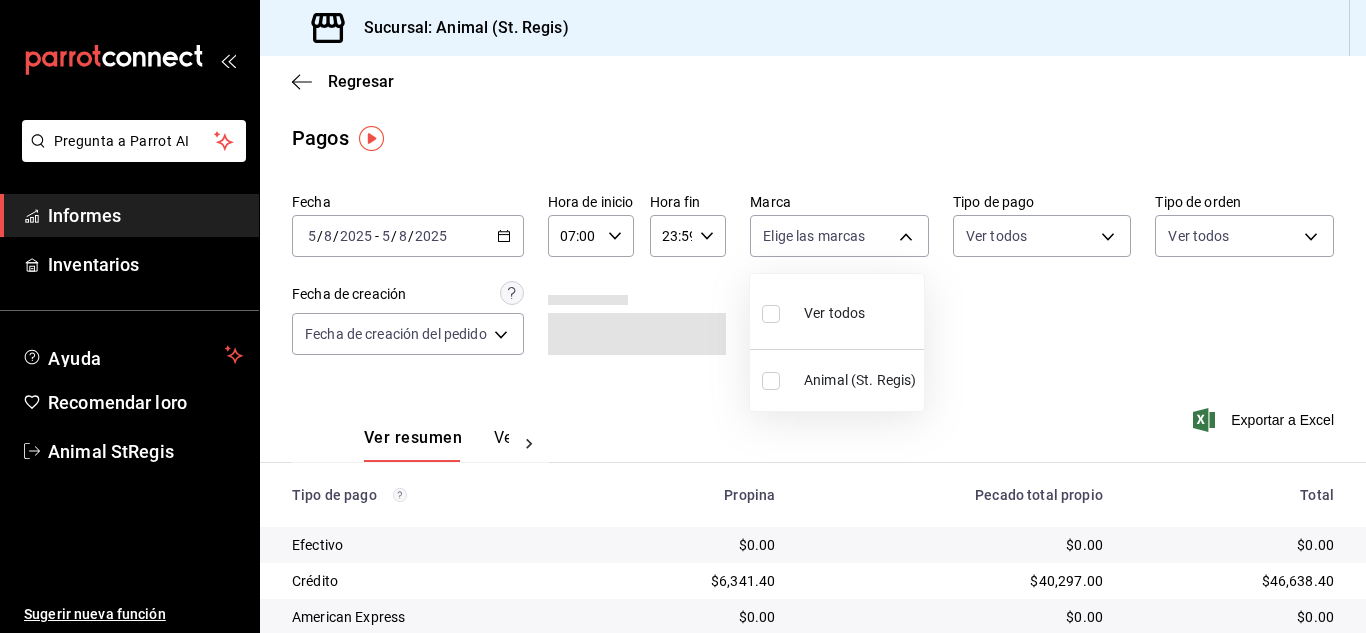 click at bounding box center [771, 314] 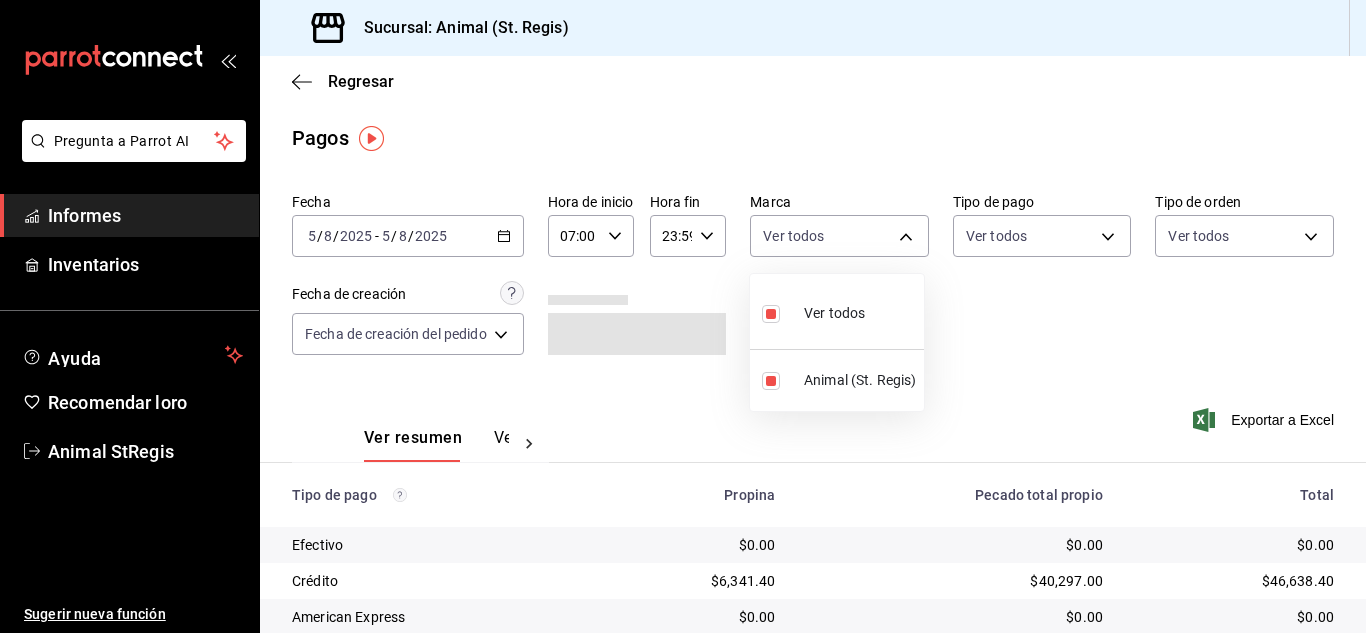 click at bounding box center [683, 316] 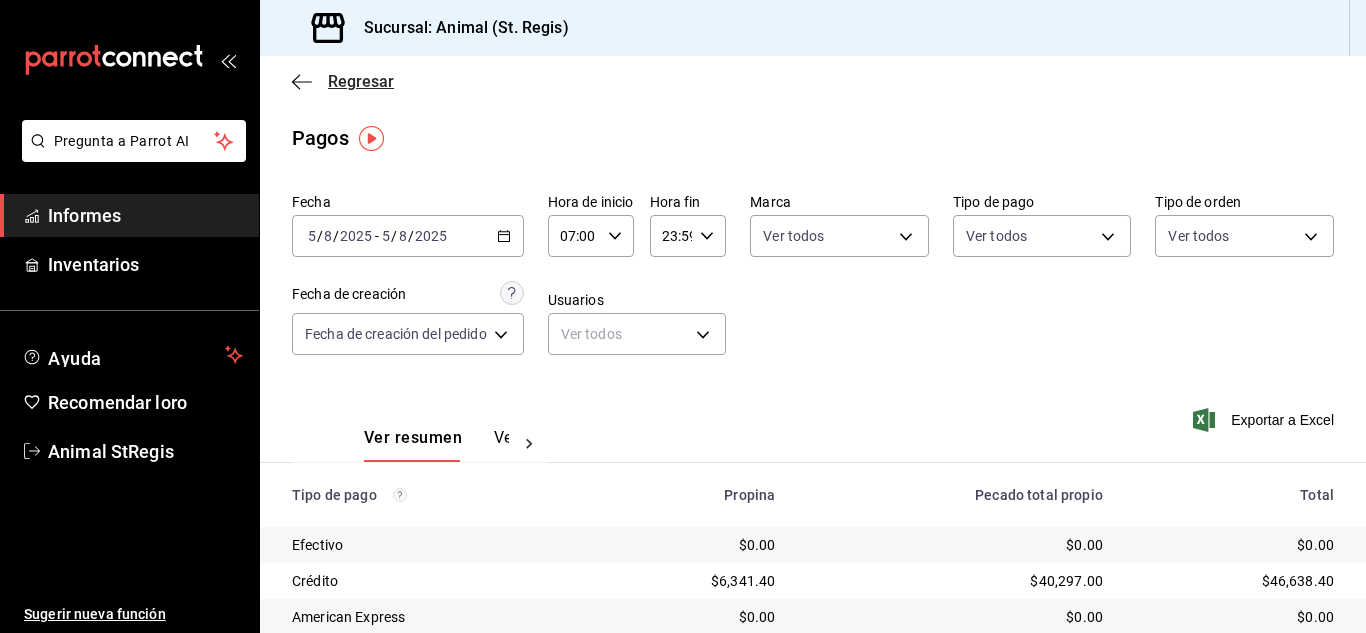 click on "Regresar" at bounding box center [361, 81] 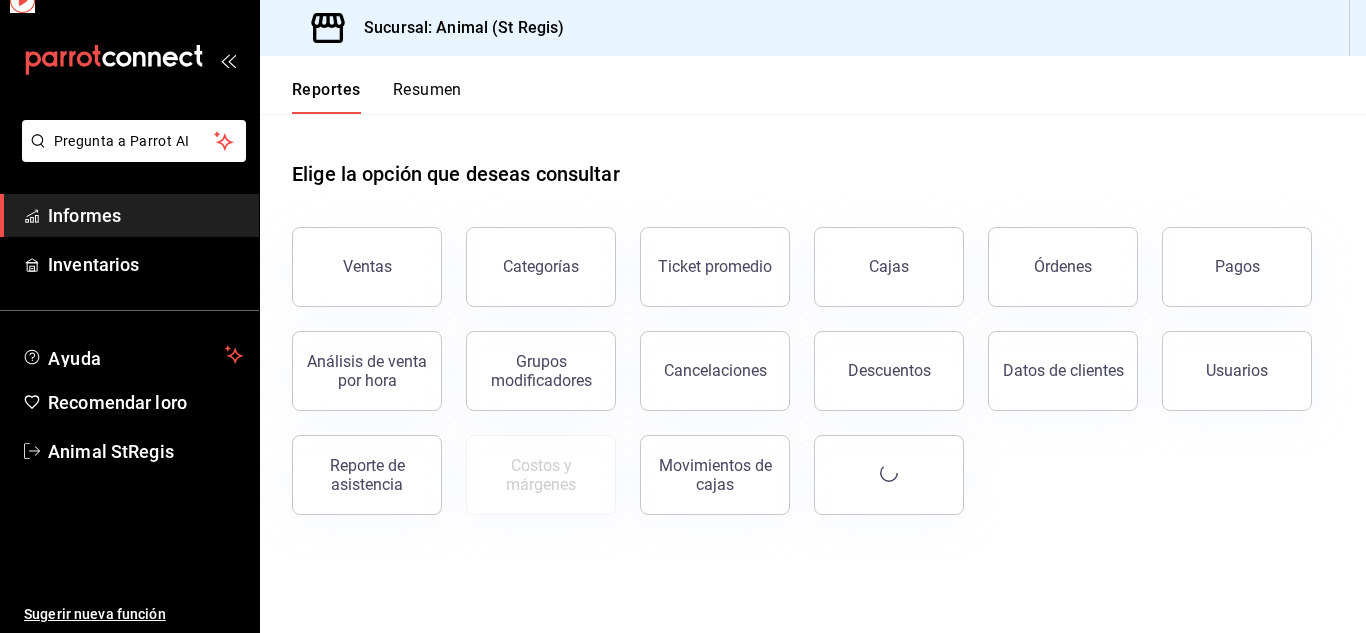 click on "Reportes" at bounding box center (326, 97) 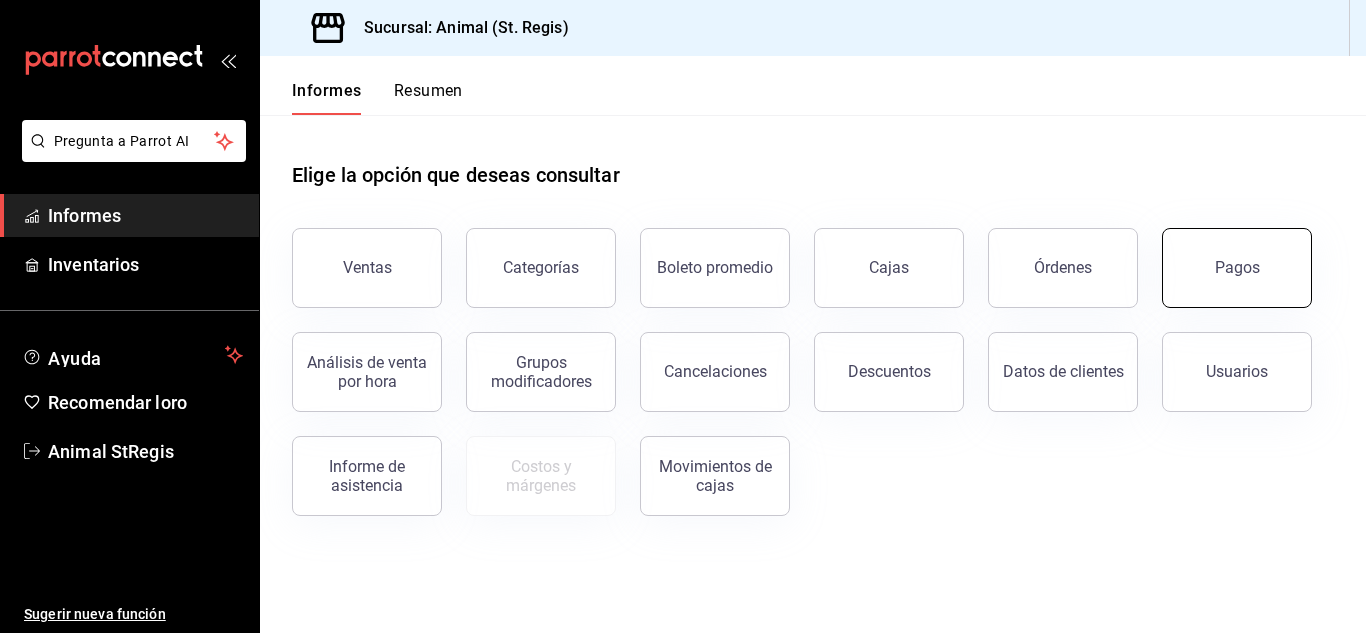 click on "Pagos" at bounding box center (1237, 268) 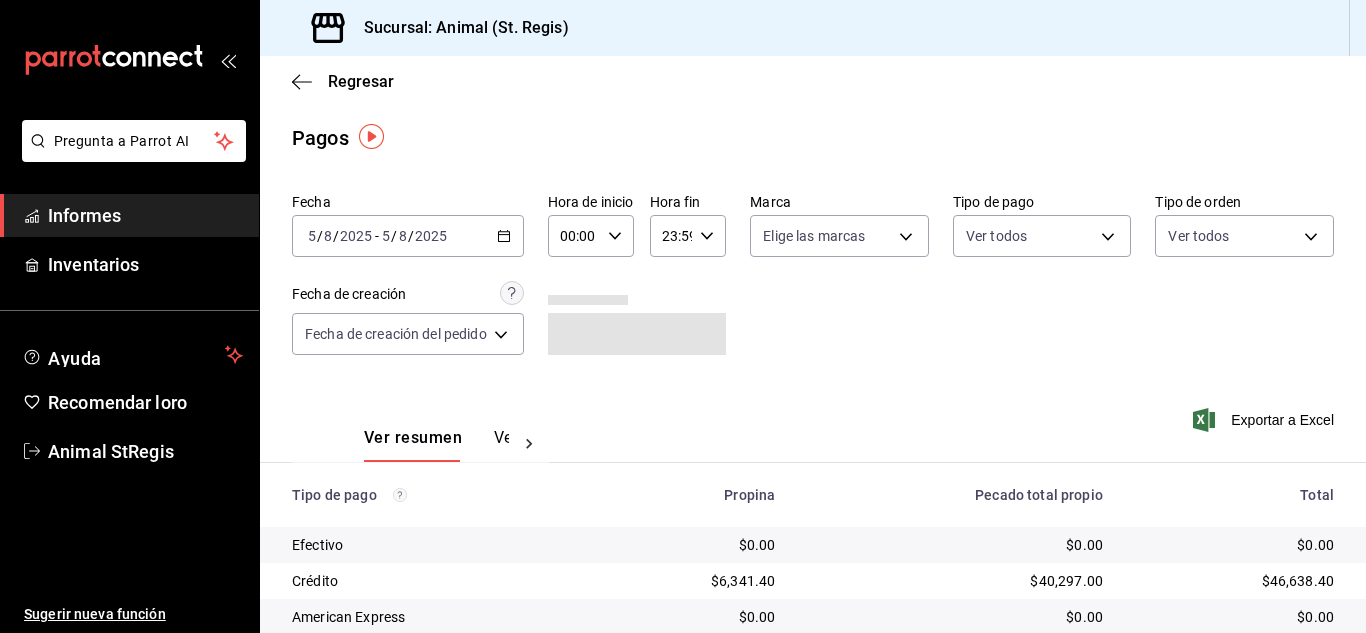 scroll, scrollTop: 2, scrollLeft: 0, axis: vertical 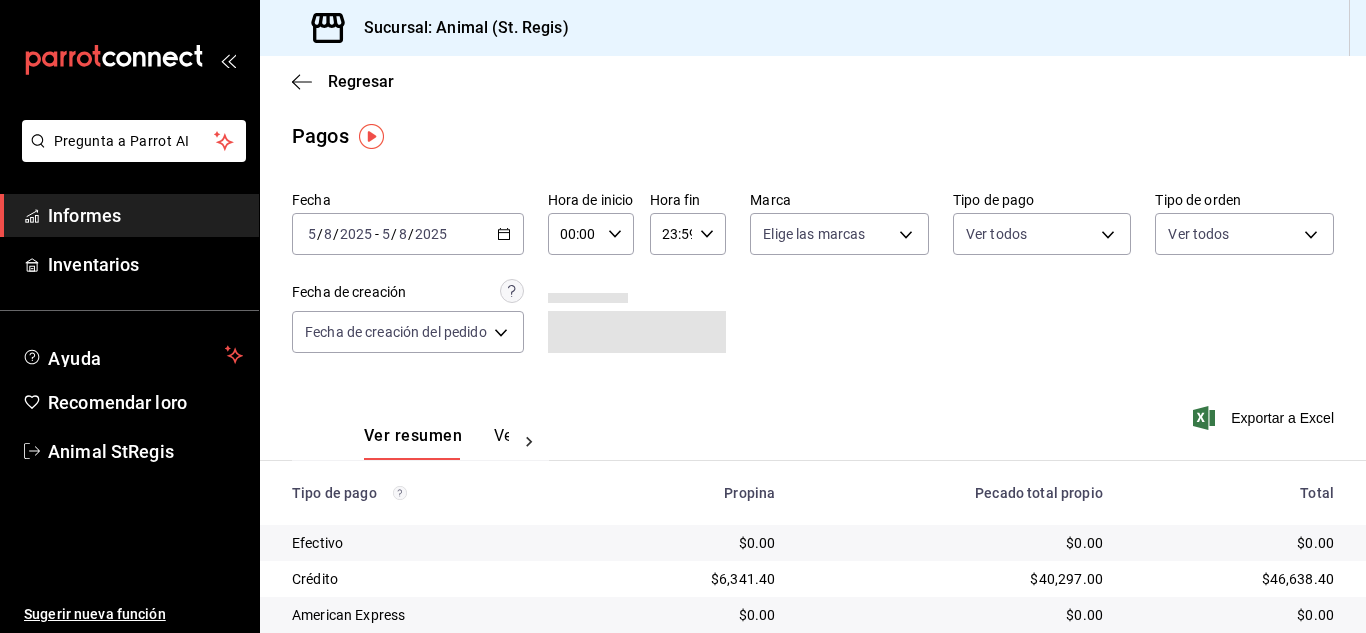 drag, startPoint x: 1314, startPoint y: 601, endPoint x: 1319, endPoint y: 539, distance: 62.201286 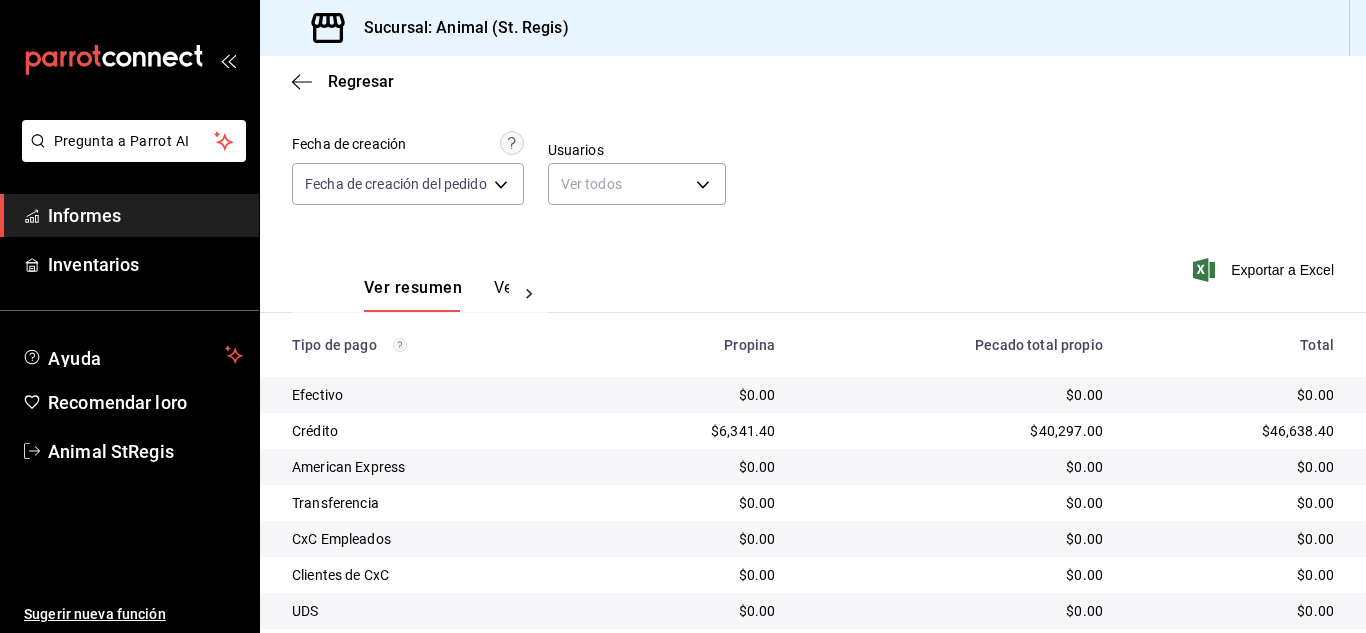 scroll, scrollTop: 251, scrollLeft: 0, axis: vertical 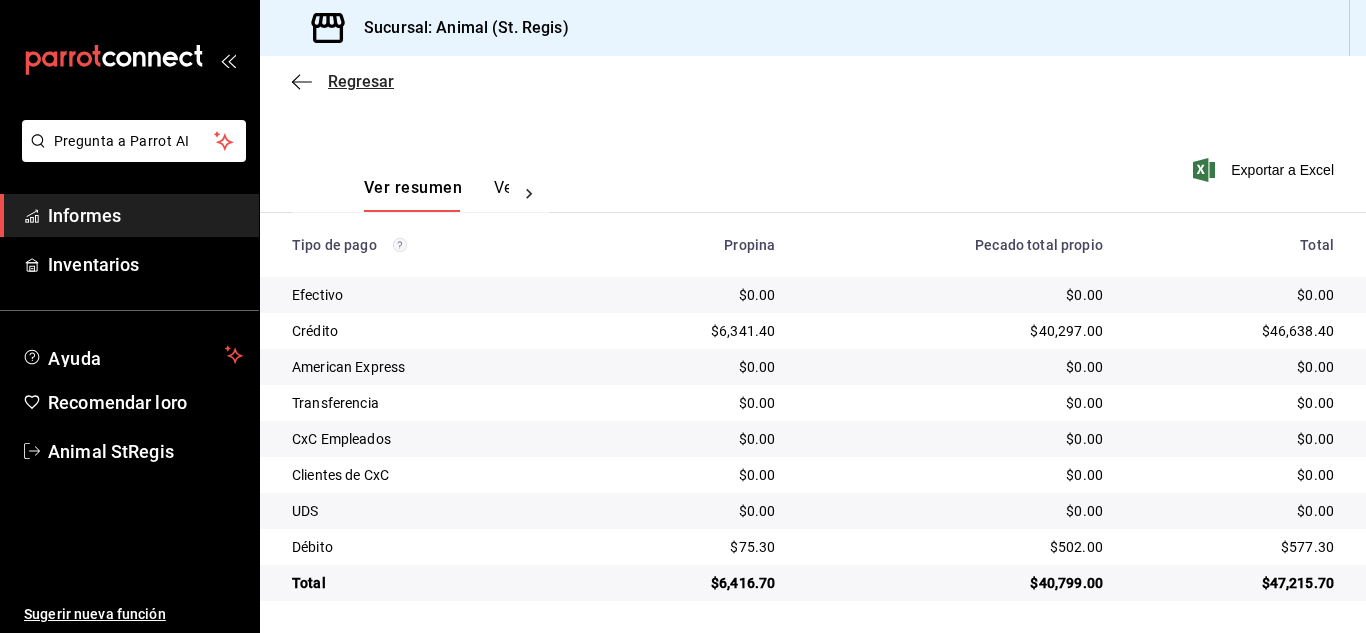 click on "Regresar" at bounding box center (361, 81) 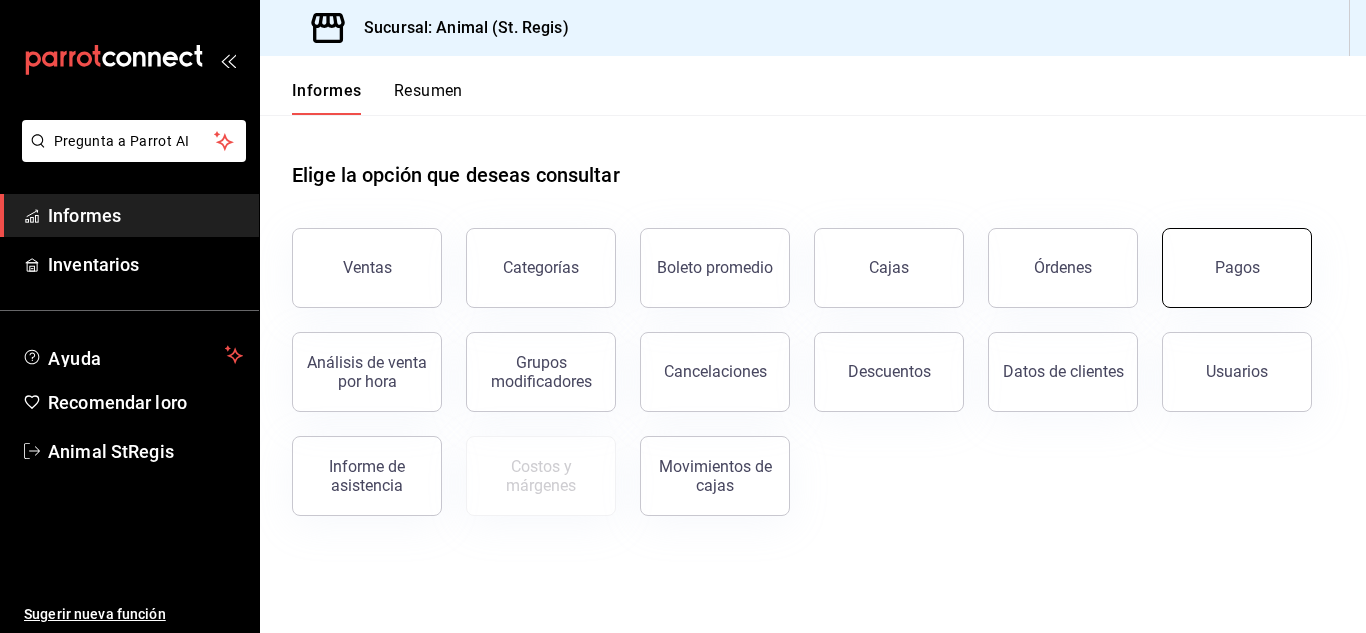 click on "Pagos" at bounding box center [1237, 268] 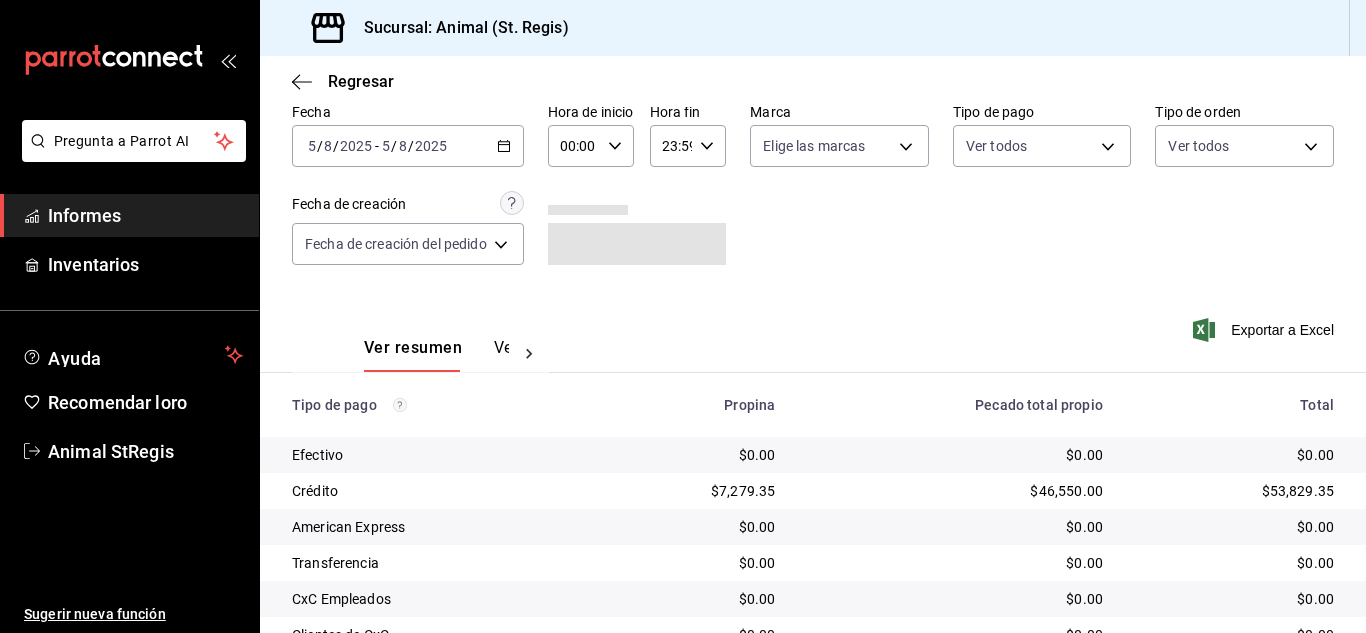 scroll, scrollTop: 251, scrollLeft: 0, axis: vertical 